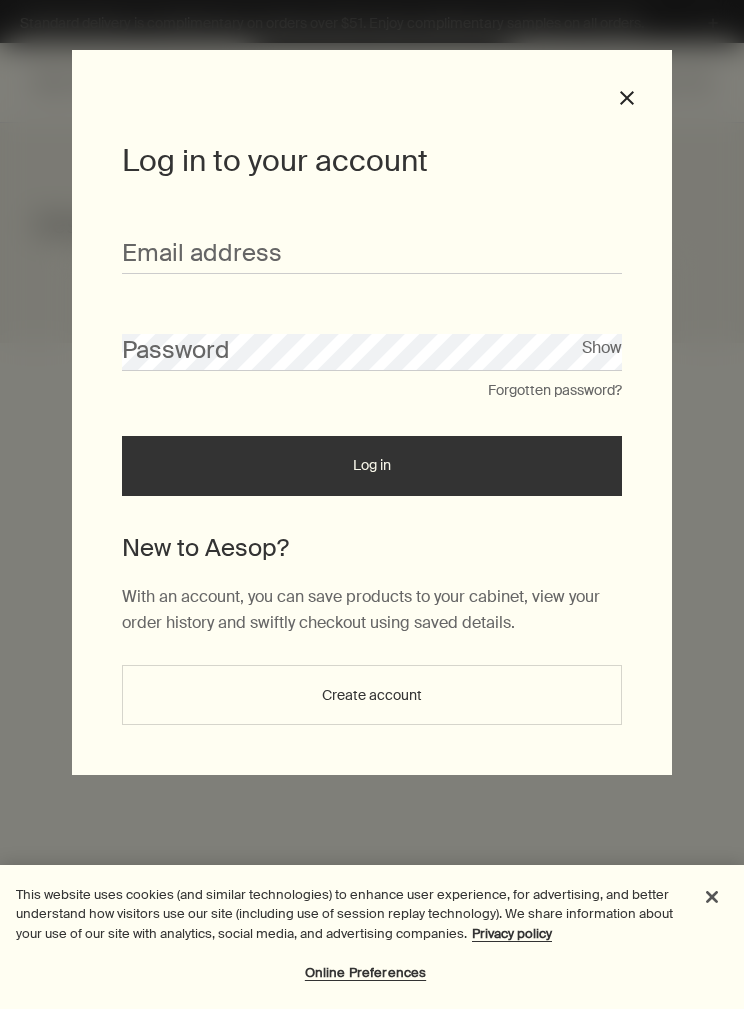 scroll, scrollTop: 0, scrollLeft: 0, axis: both 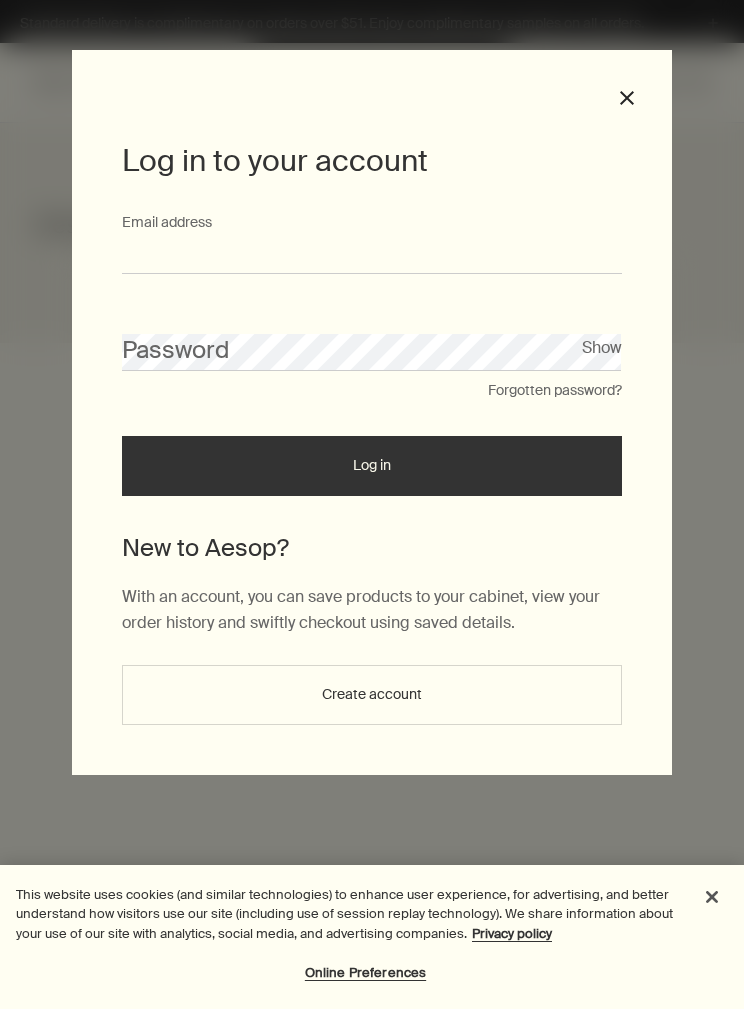 click on "Email address" at bounding box center [372, 255] 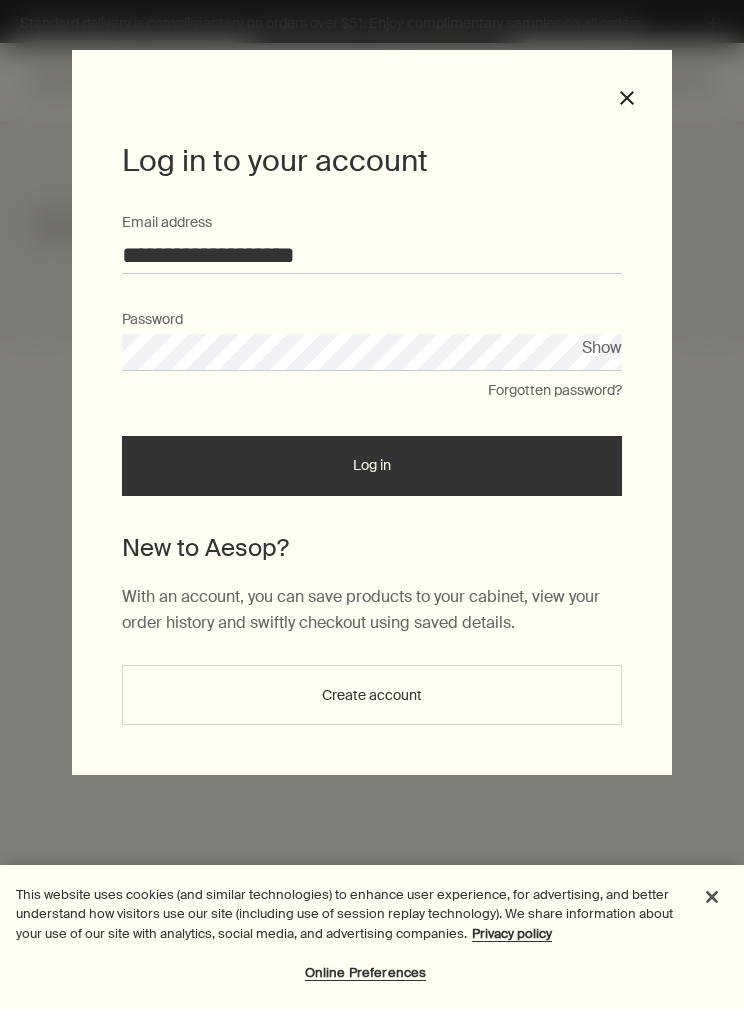 click on "Log in" at bounding box center (372, 466) 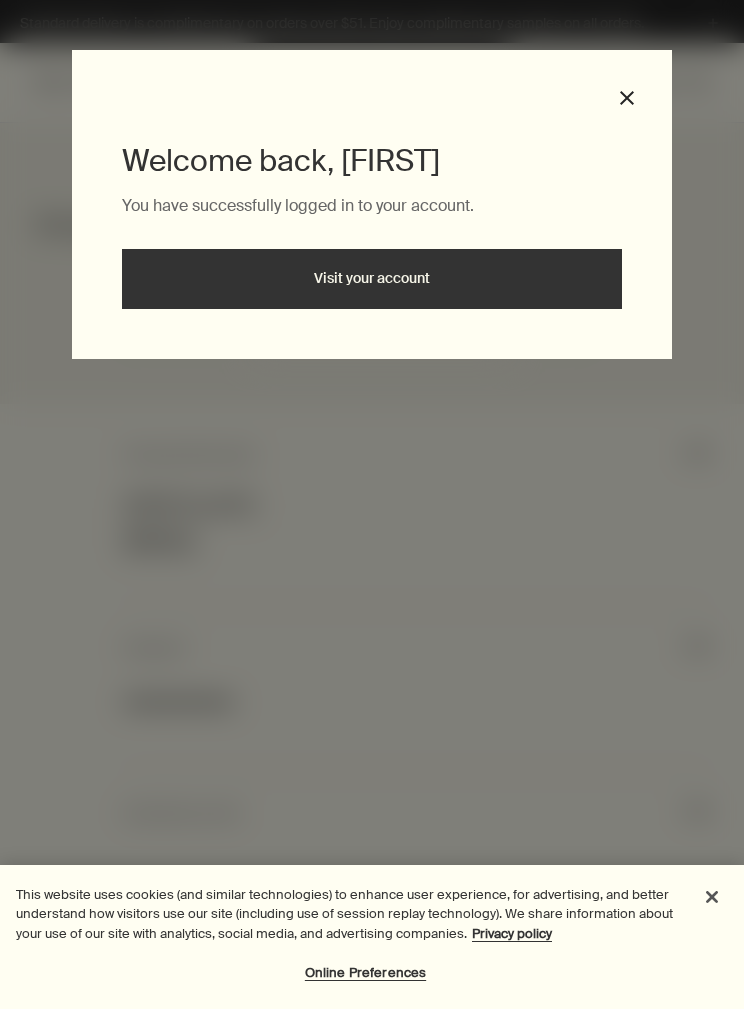 click on "close" at bounding box center (627, 98) 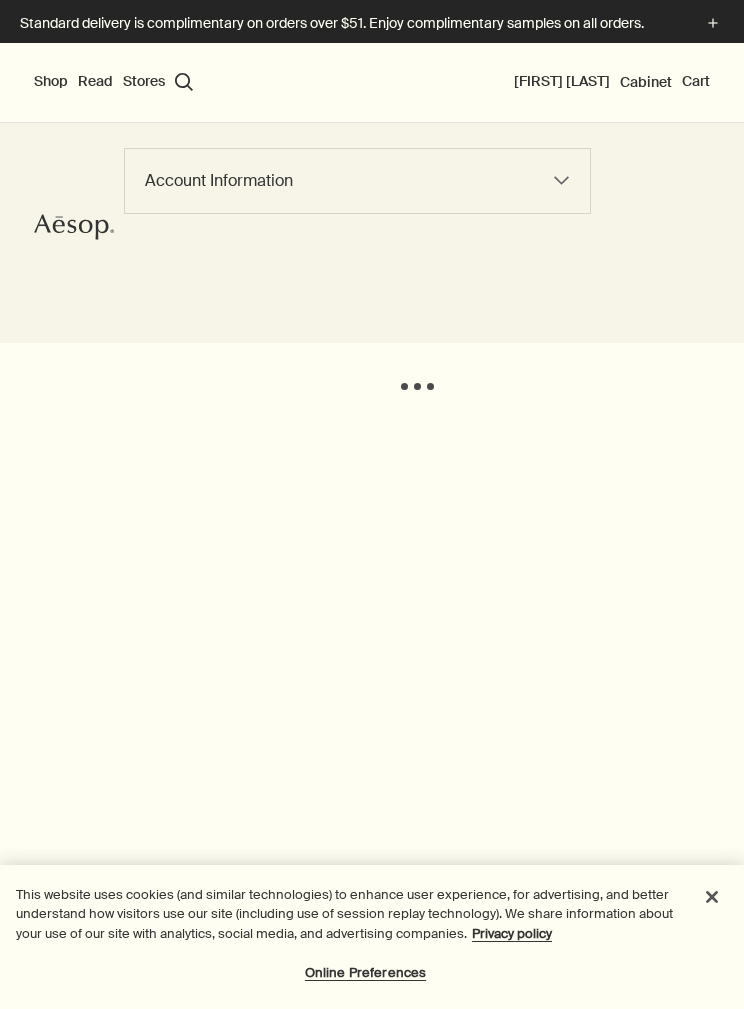 scroll, scrollTop: 0, scrollLeft: 0, axis: both 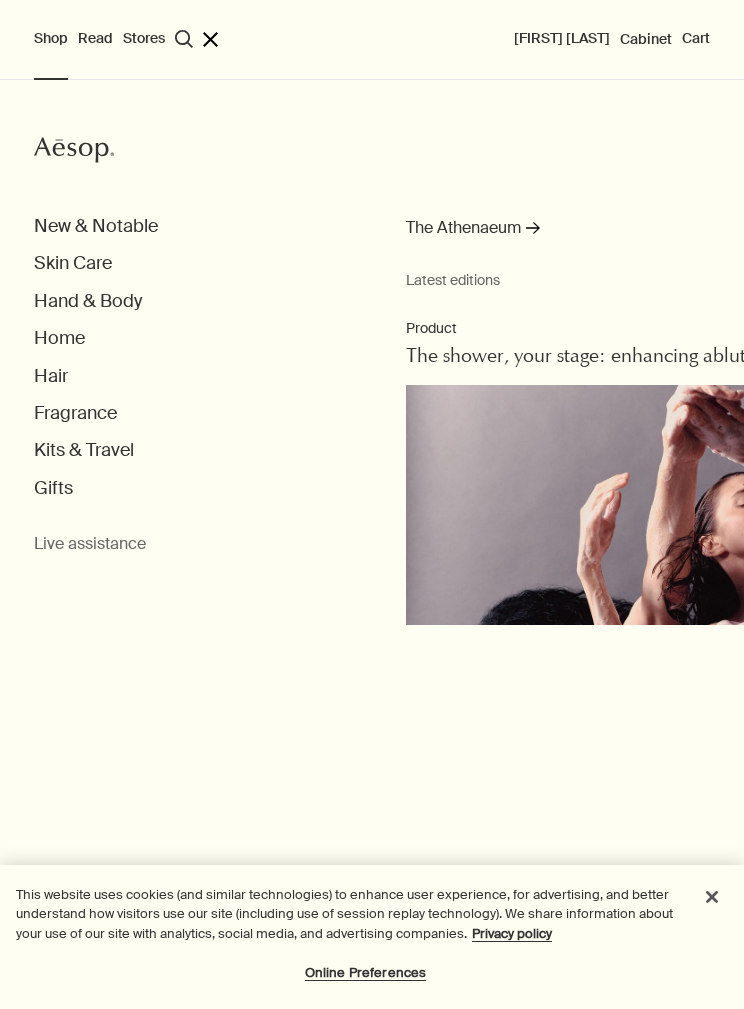click on "New & Notable" at bounding box center (96, 226) 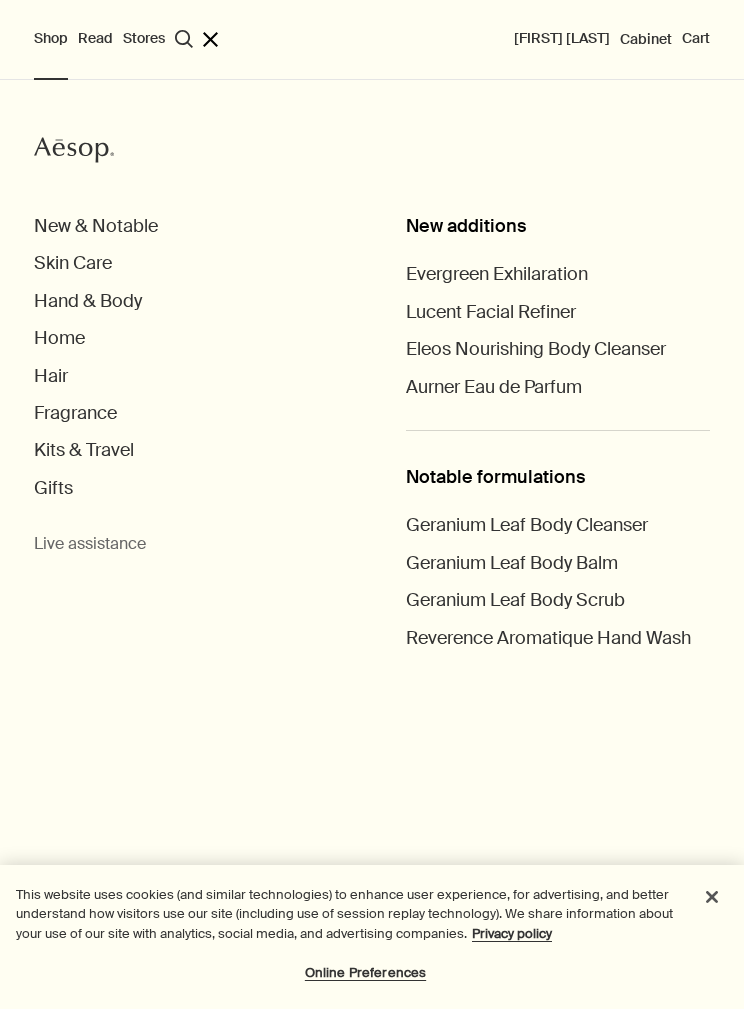 click on "Evergreen Exhilaration" at bounding box center [497, 274] 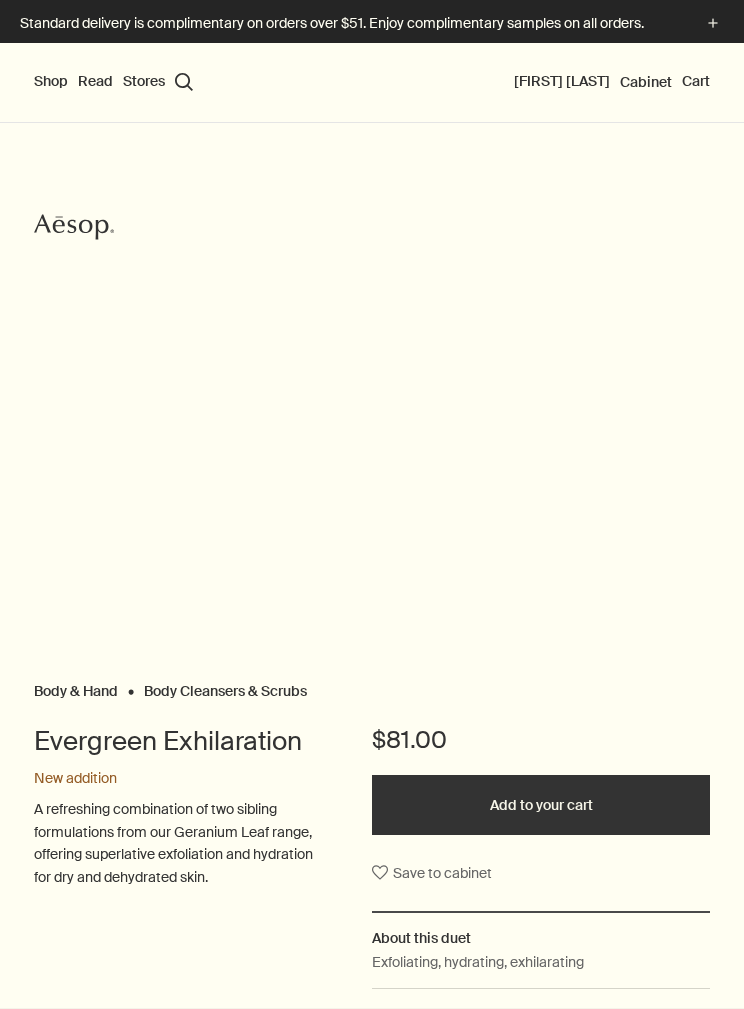 scroll, scrollTop: 0, scrollLeft: 0, axis: both 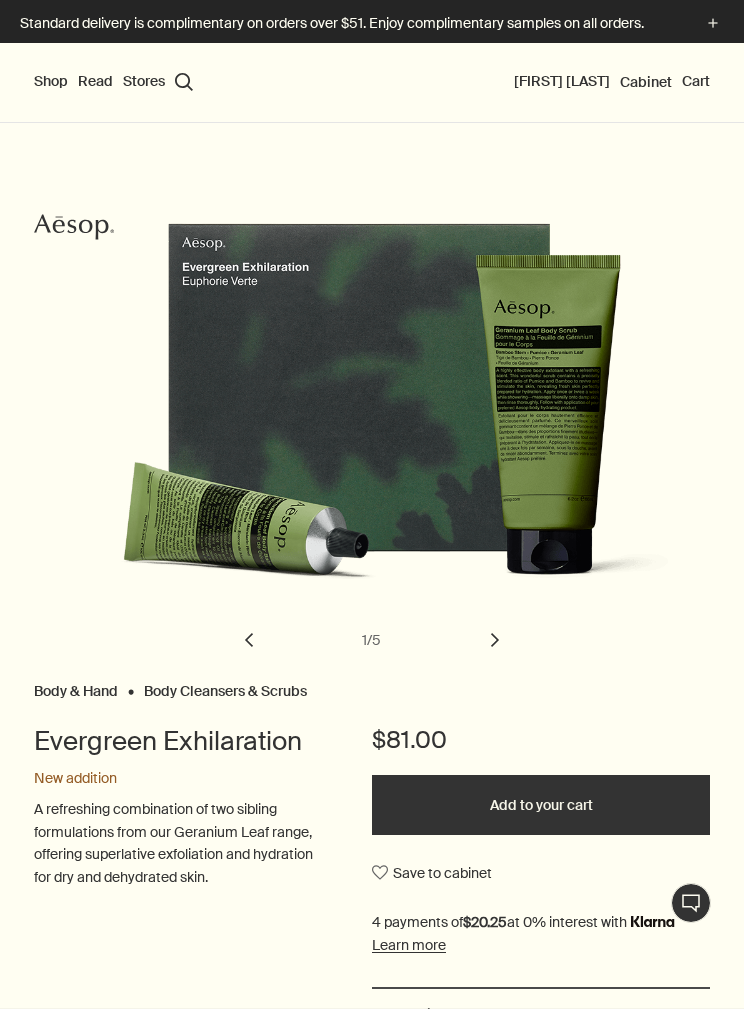 click on "Shop" at bounding box center (51, 82) 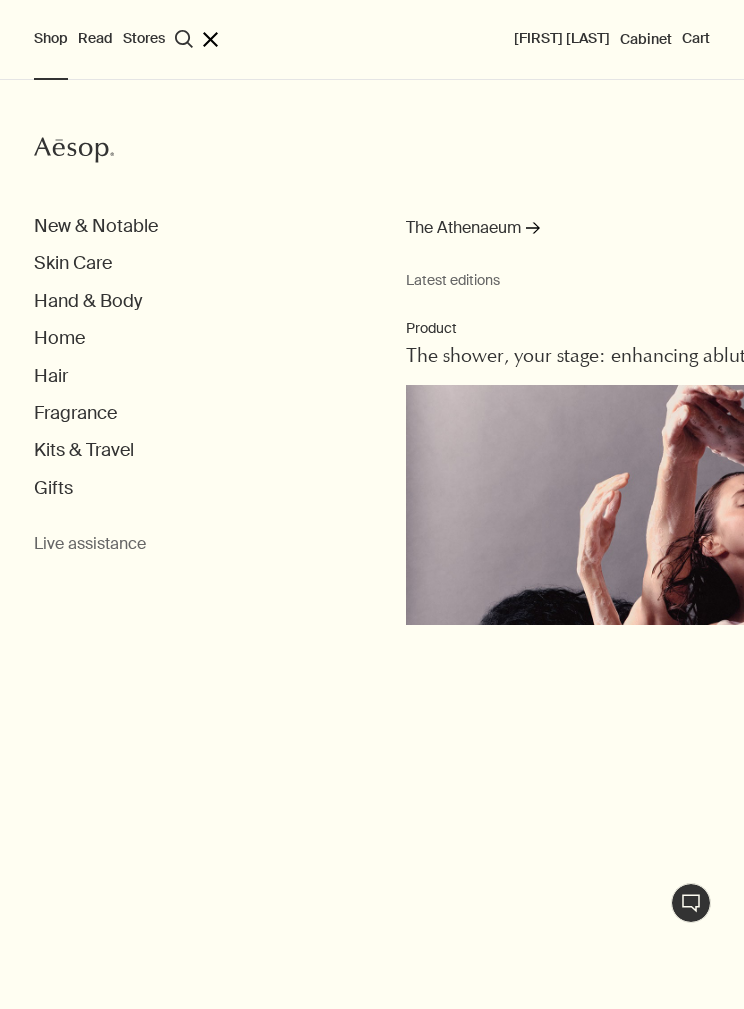 click on "Home" at bounding box center [59, 338] 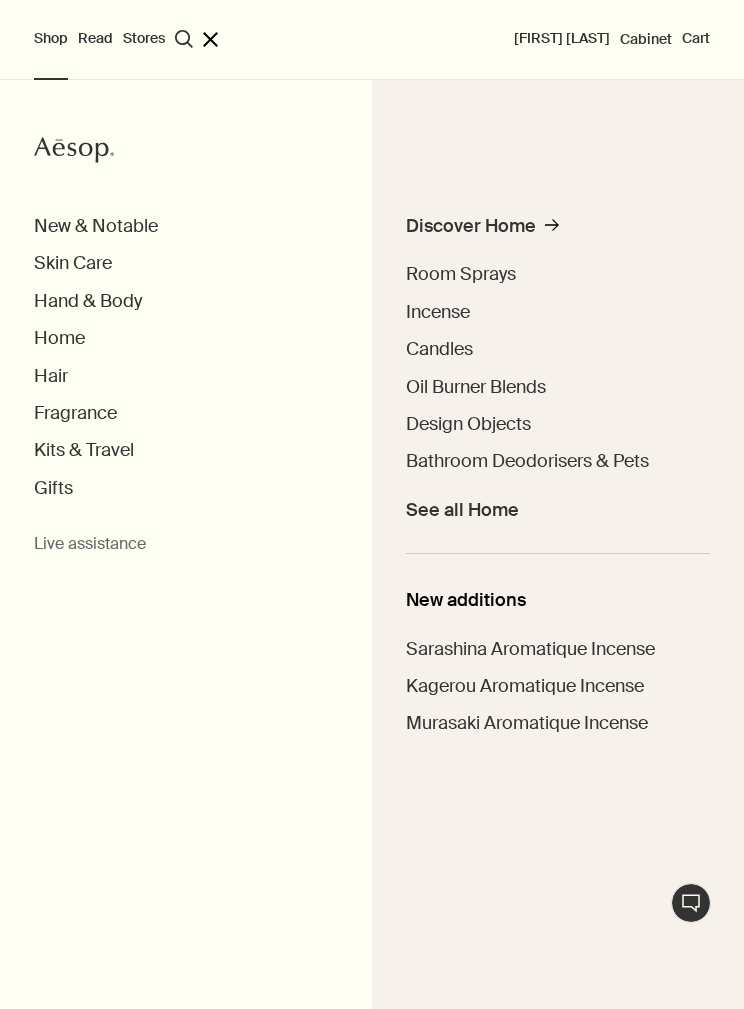 click on "Room Sprays" at bounding box center [461, 274] 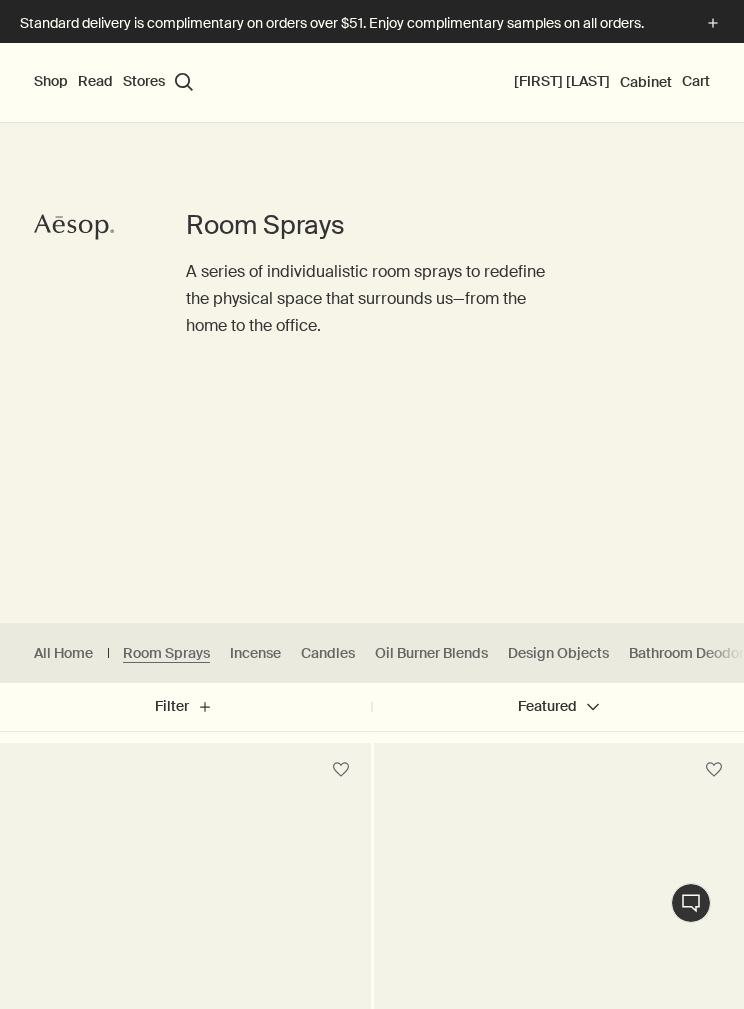 scroll, scrollTop: 0, scrollLeft: 0, axis: both 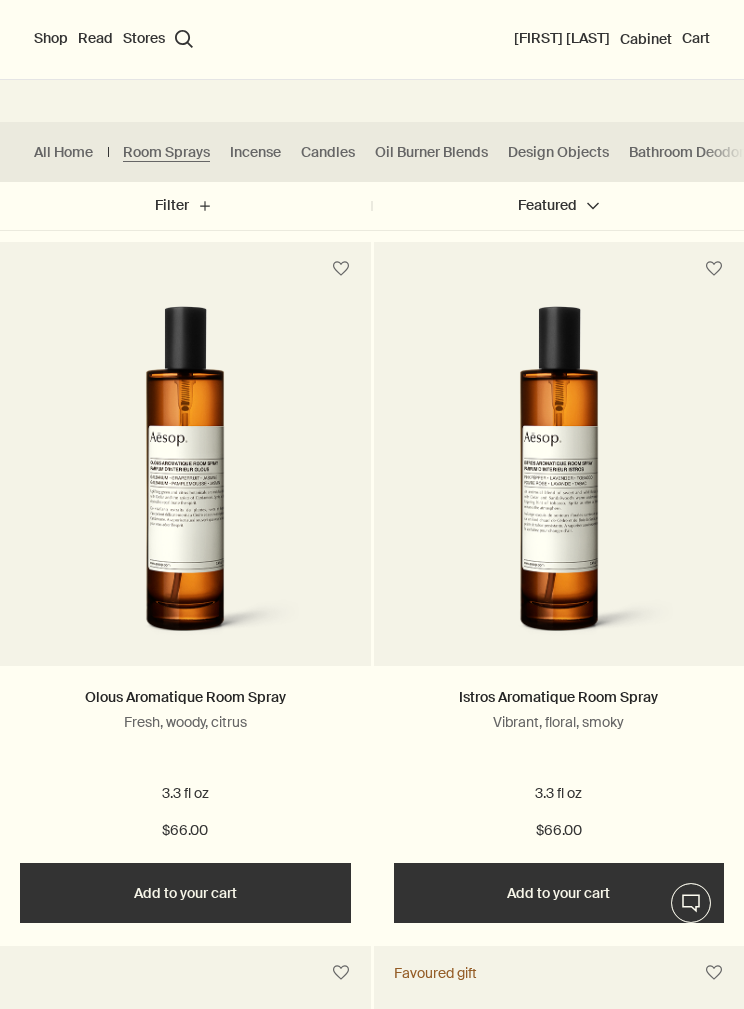 click at bounding box center [185, 481] 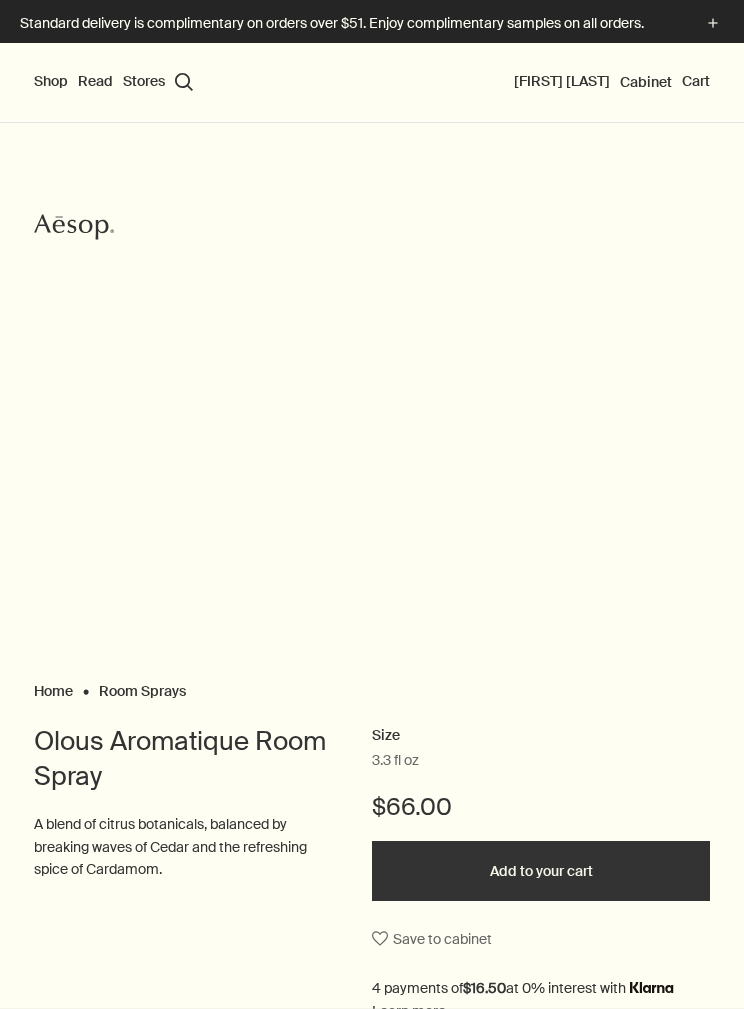 scroll, scrollTop: 0, scrollLeft: 0, axis: both 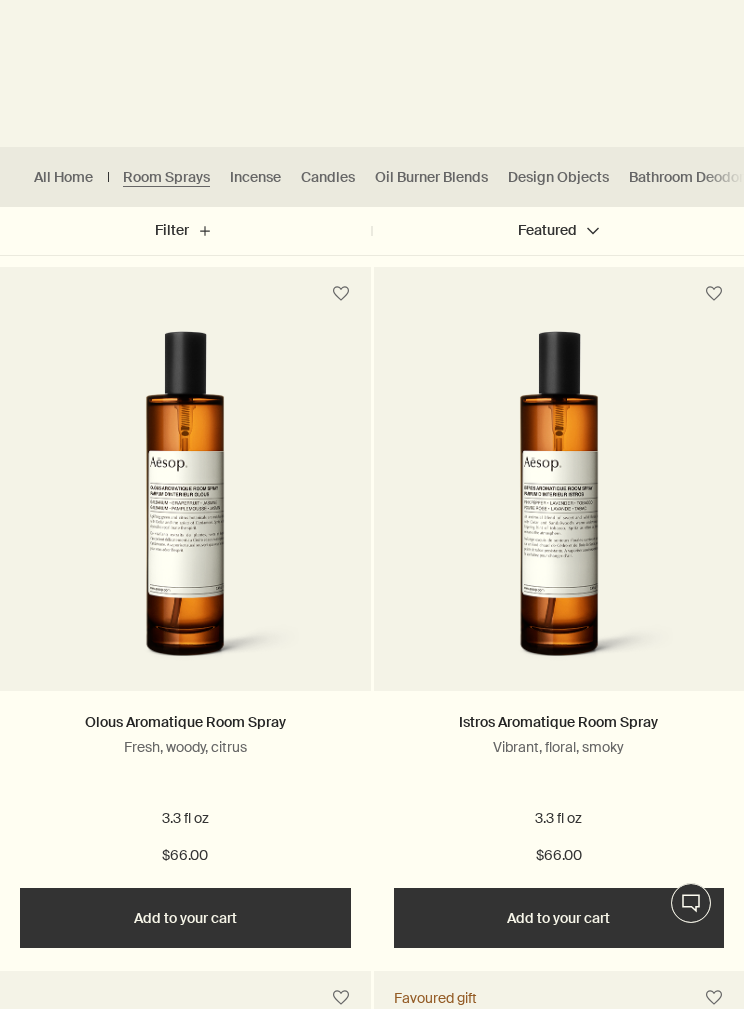 click at bounding box center [559, 506] 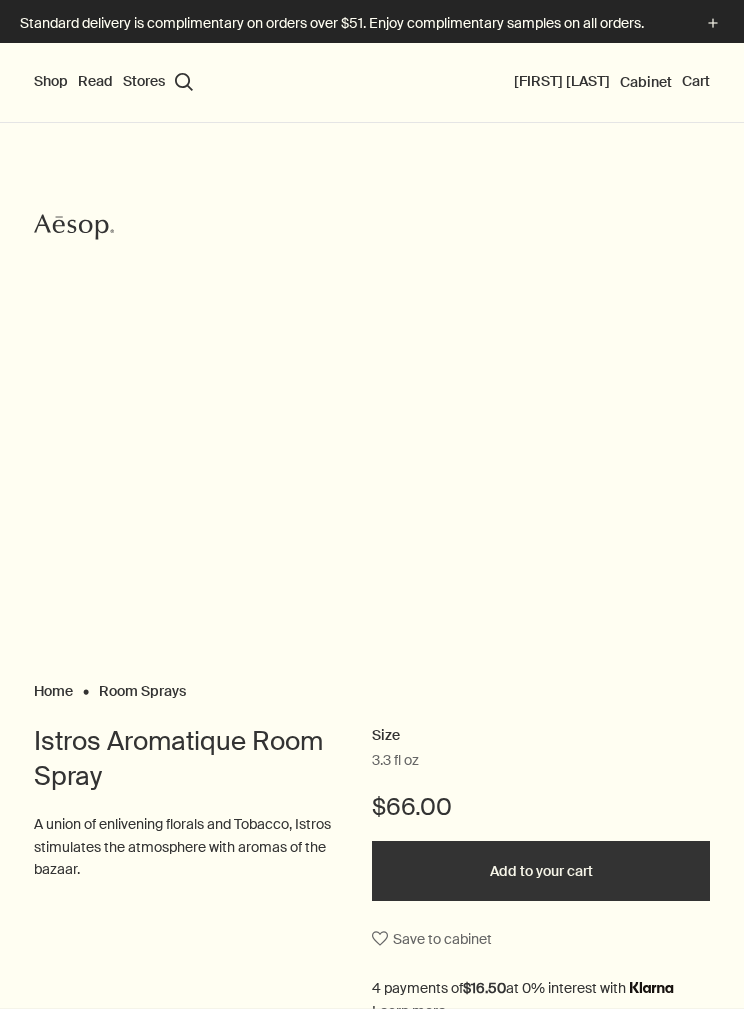 scroll, scrollTop: 0, scrollLeft: 0, axis: both 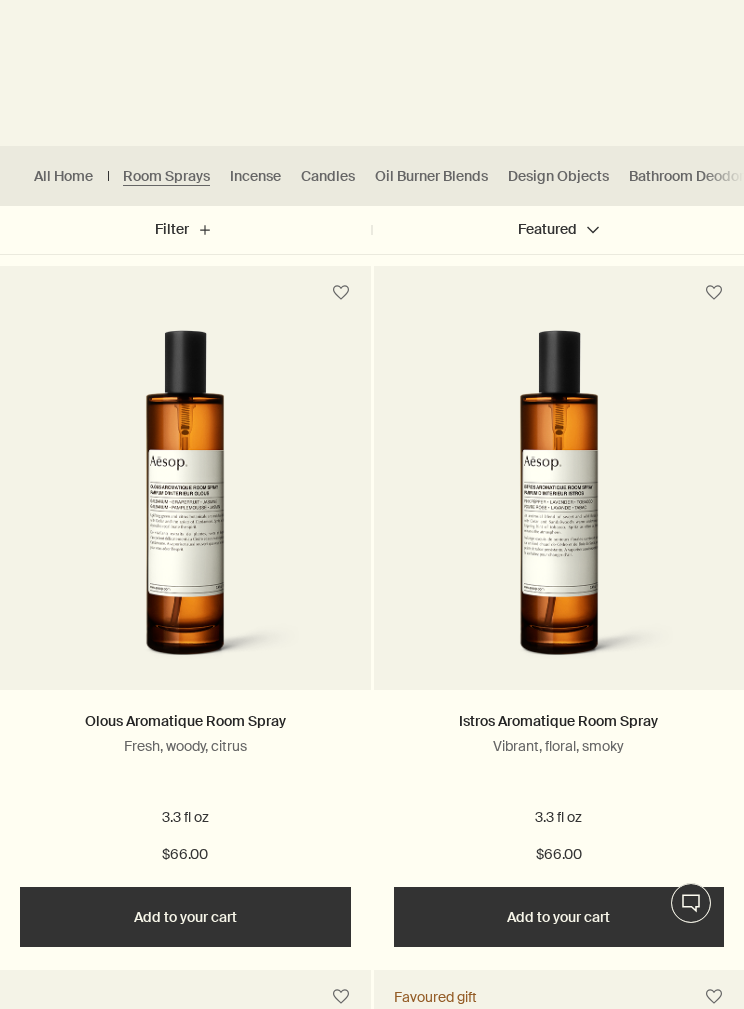 click at bounding box center [185, 505] 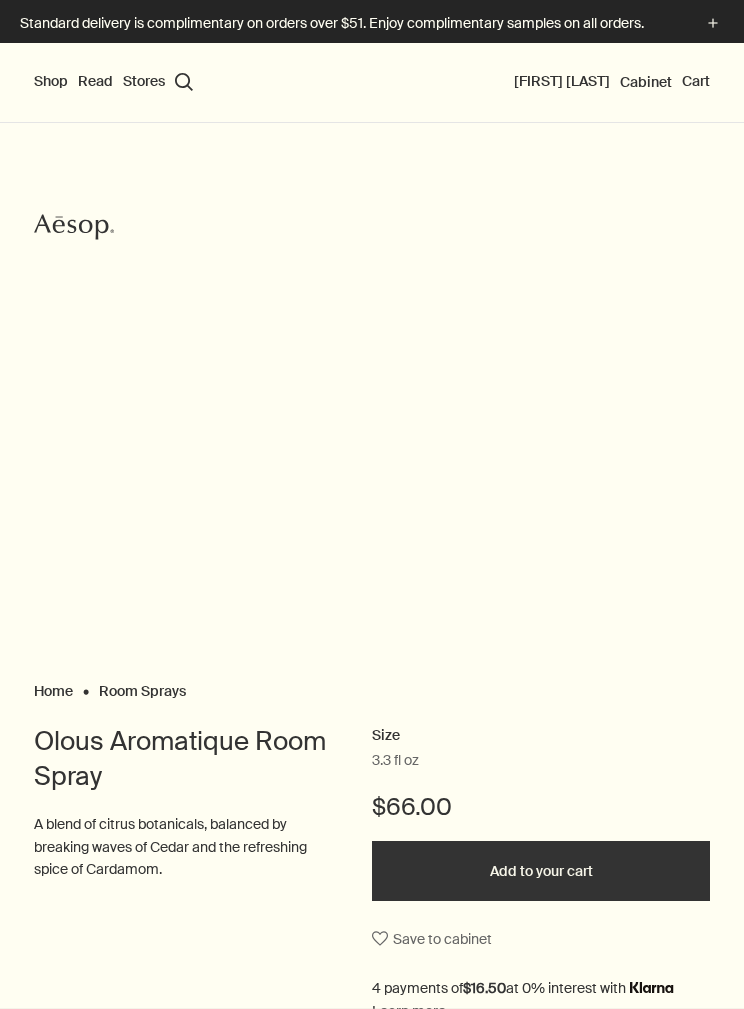 scroll, scrollTop: 0, scrollLeft: 0, axis: both 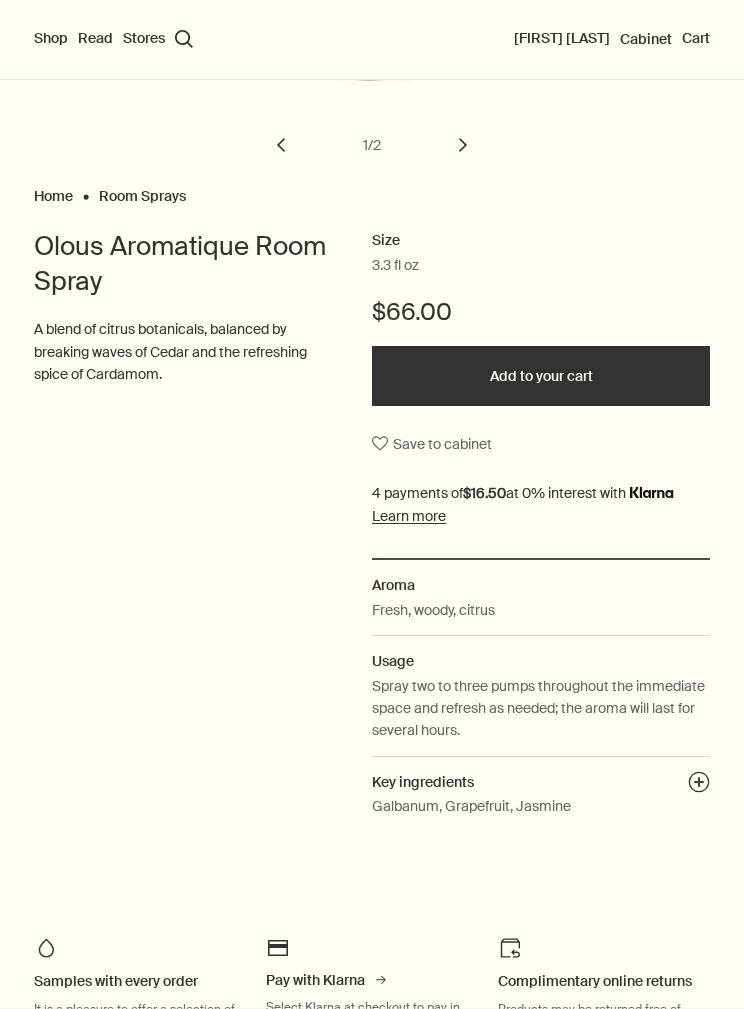 click on "Home Room Sprays Size 3.3 fl oz $66.00   Add to your cart Save to cabinet Aroma Fresh, woody, citrus Usage Spray two to three pumps throughout the immediate space and refresh as needed; the aroma will last for several hours. Key ingredients plusAndCloseWithCircle Galbanum, Grapefruit, Jasmine Olous Aromatique Room Spray A blend of citrus botanicals, balanced by breaking waves of Cedar and the refreshing spice of Cardamom. chevron chevron 1  /  2" at bounding box center [372, 257] 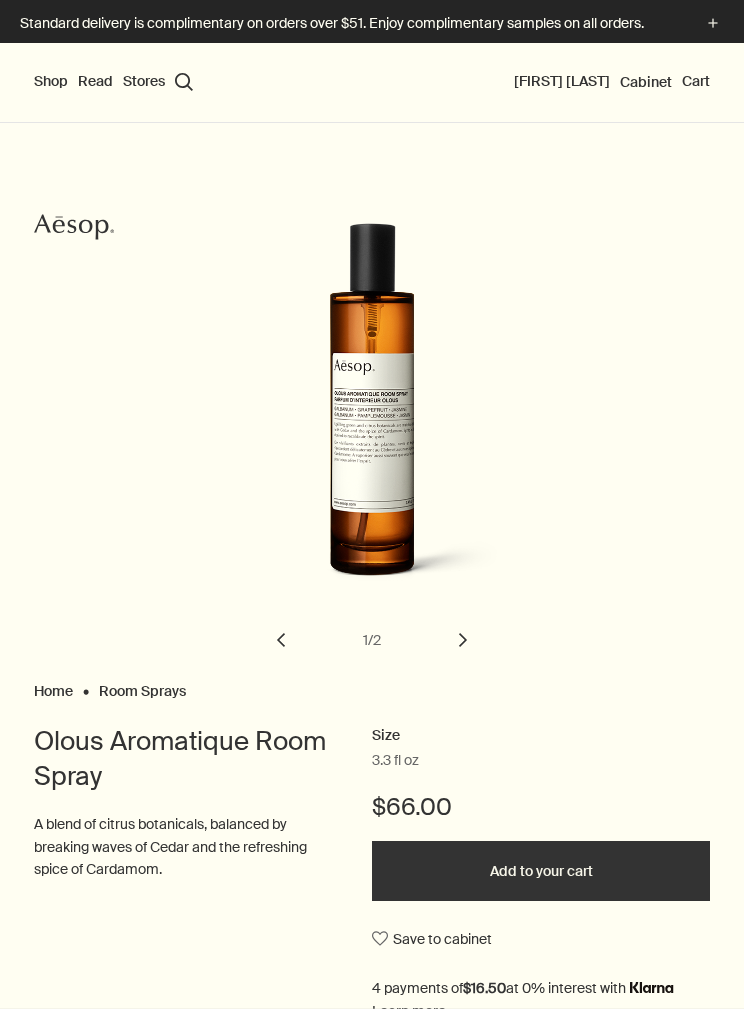 scroll, scrollTop: 0, scrollLeft: 0, axis: both 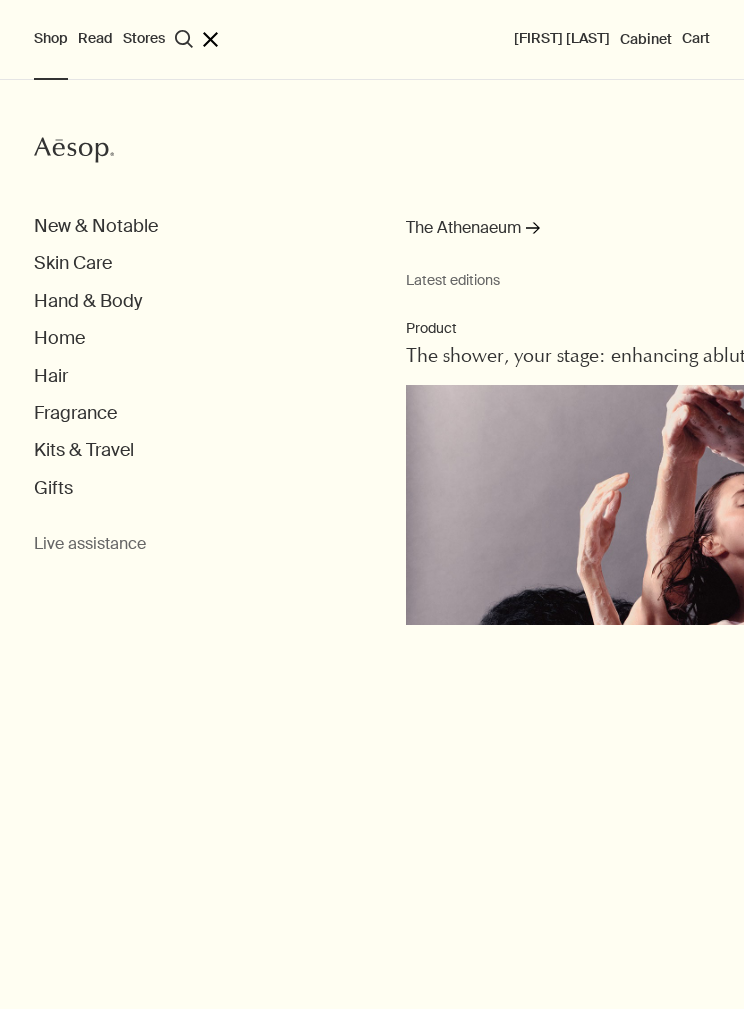 click on "Fragrance" at bounding box center [75, 413] 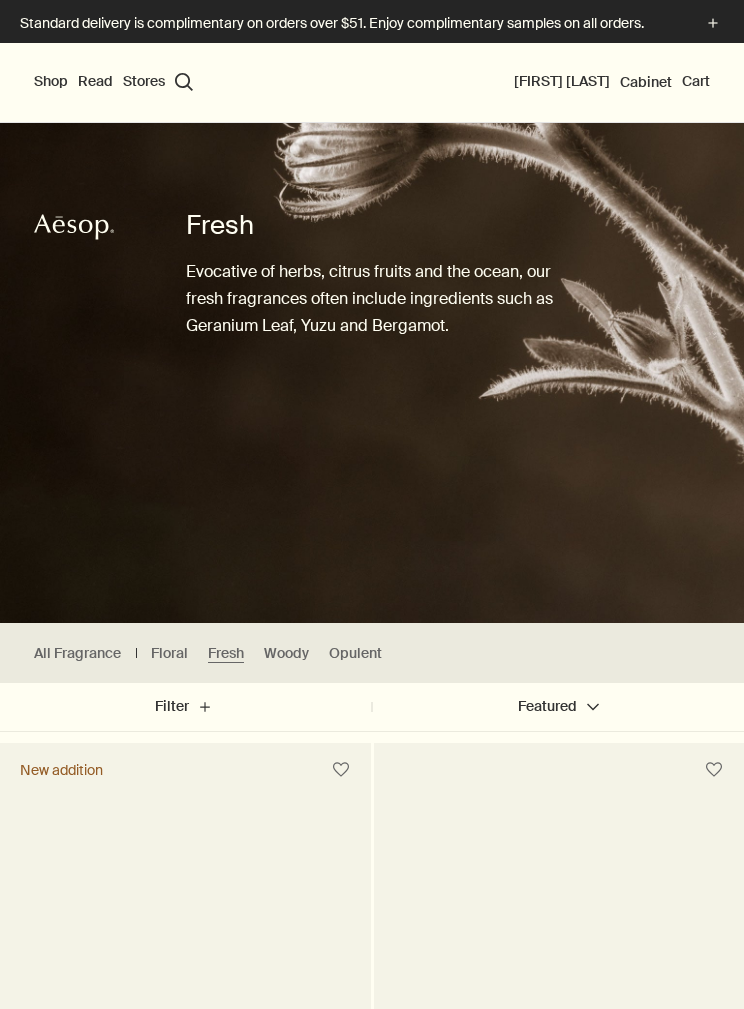 scroll, scrollTop: 0, scrollLeft: 0, axis: both 